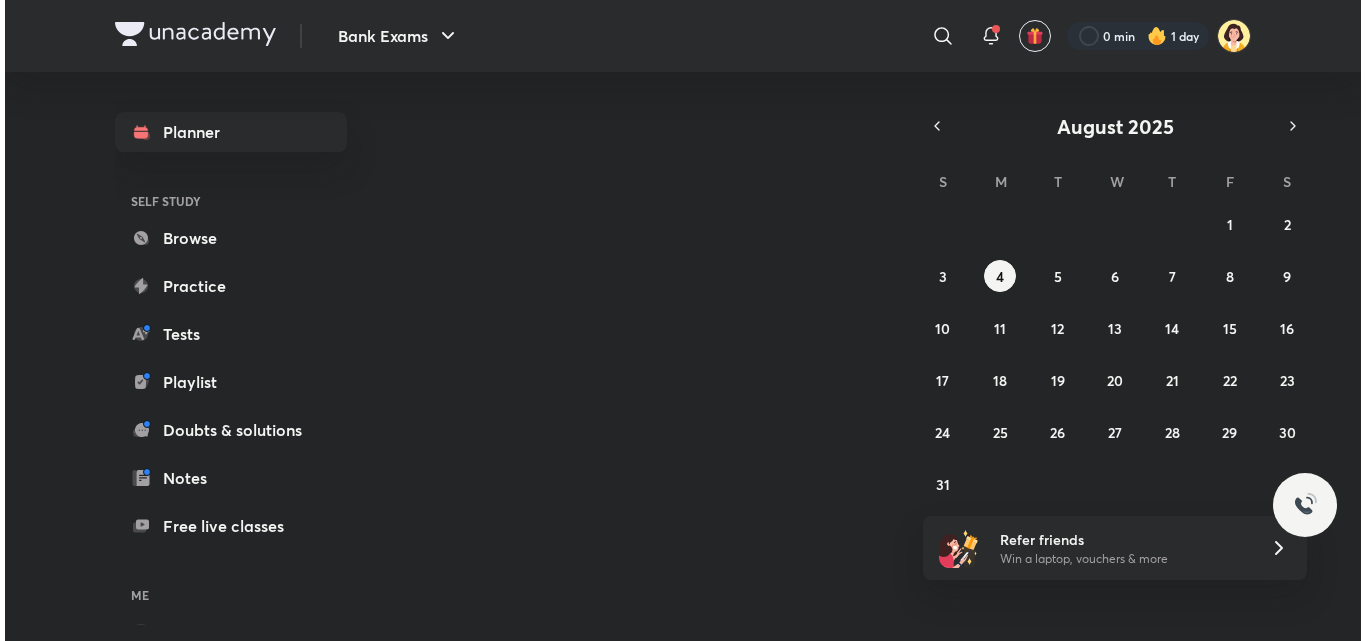 scroll, scrollTop: 0, scrollLeft: 0, axis: both 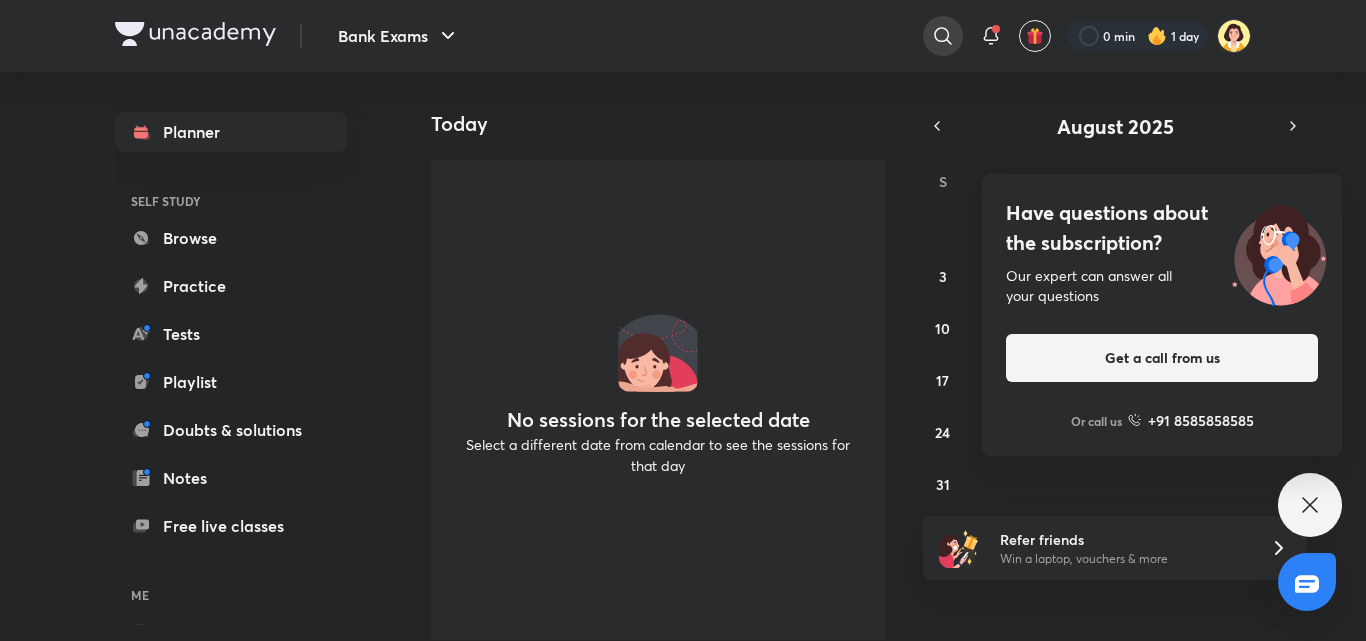 click 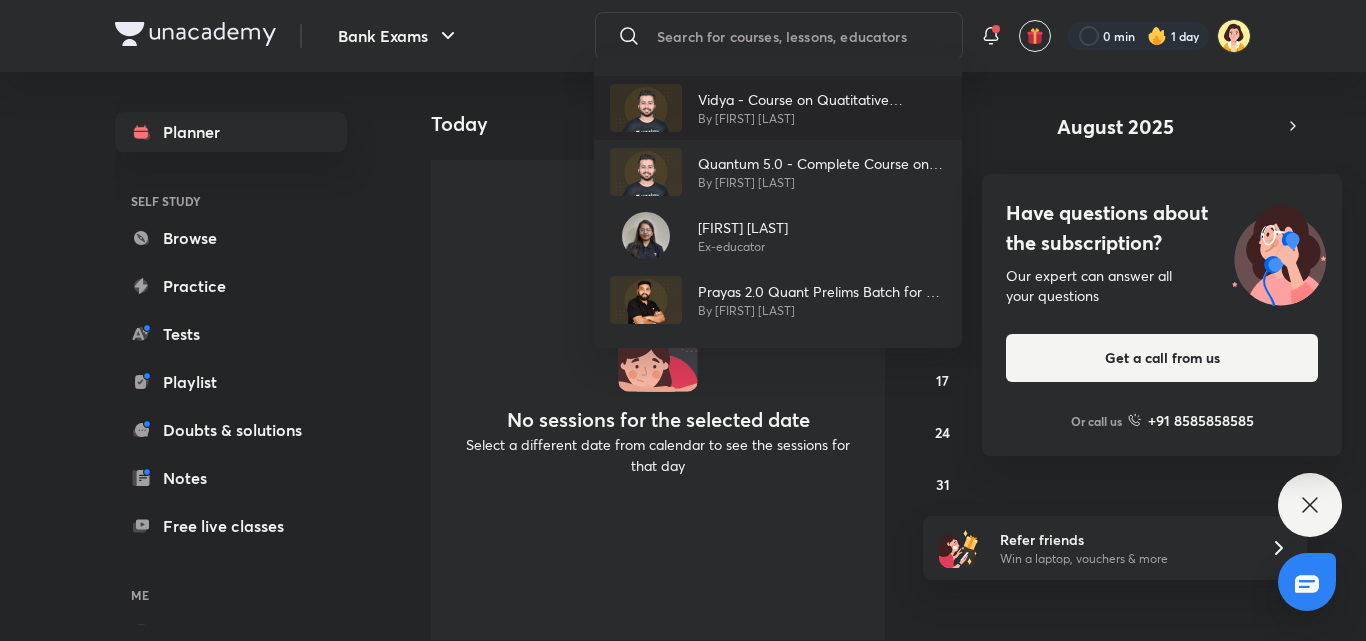 click on "Vidya - Course on Quatitative Aptitude for SBI PO/IBPS PO Mains 2021 By Aashish Arora" at bounding box center [778, 108] 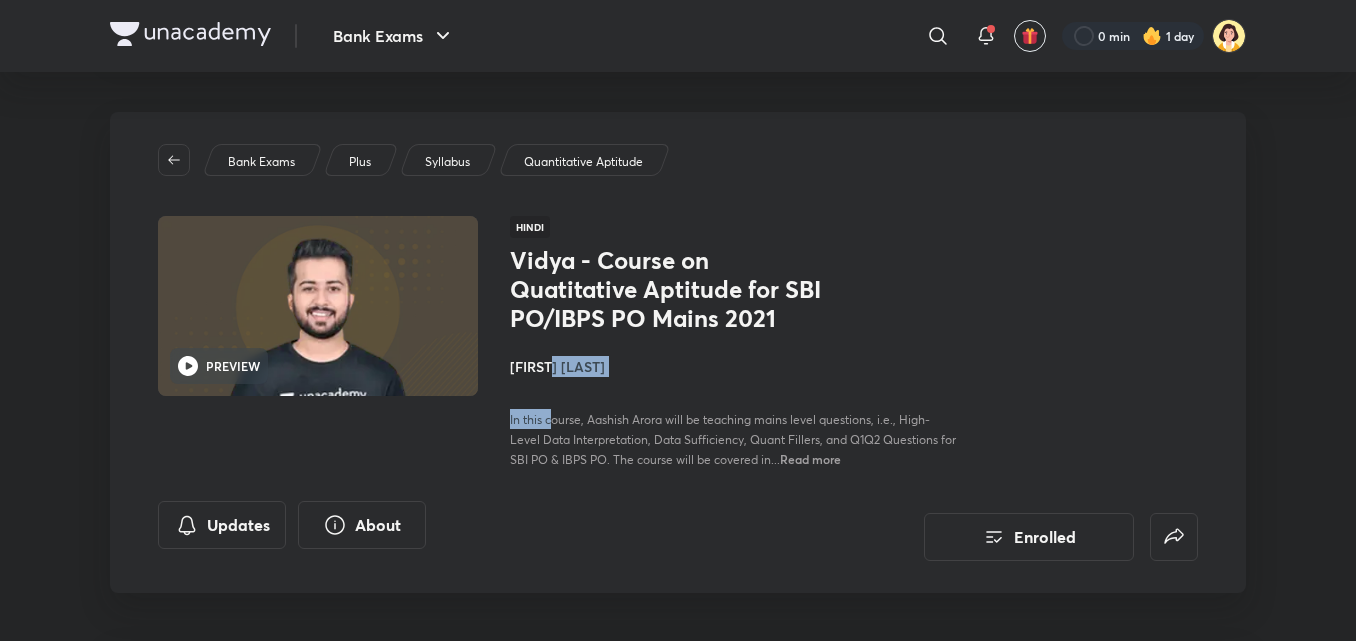 drag, startPoint x: 555, startPoint y: 388, endPoint x: 555, endPoint y: 372, distance: 16 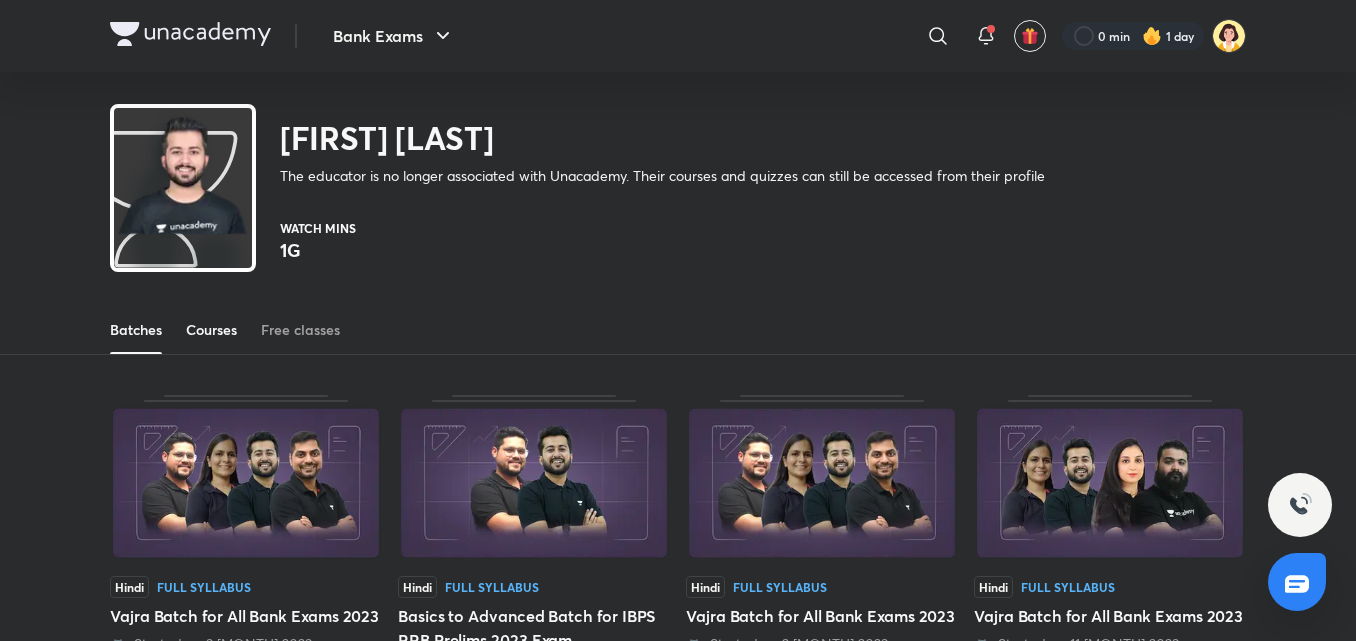 click on "Courses" at bounding box center (211, 330) 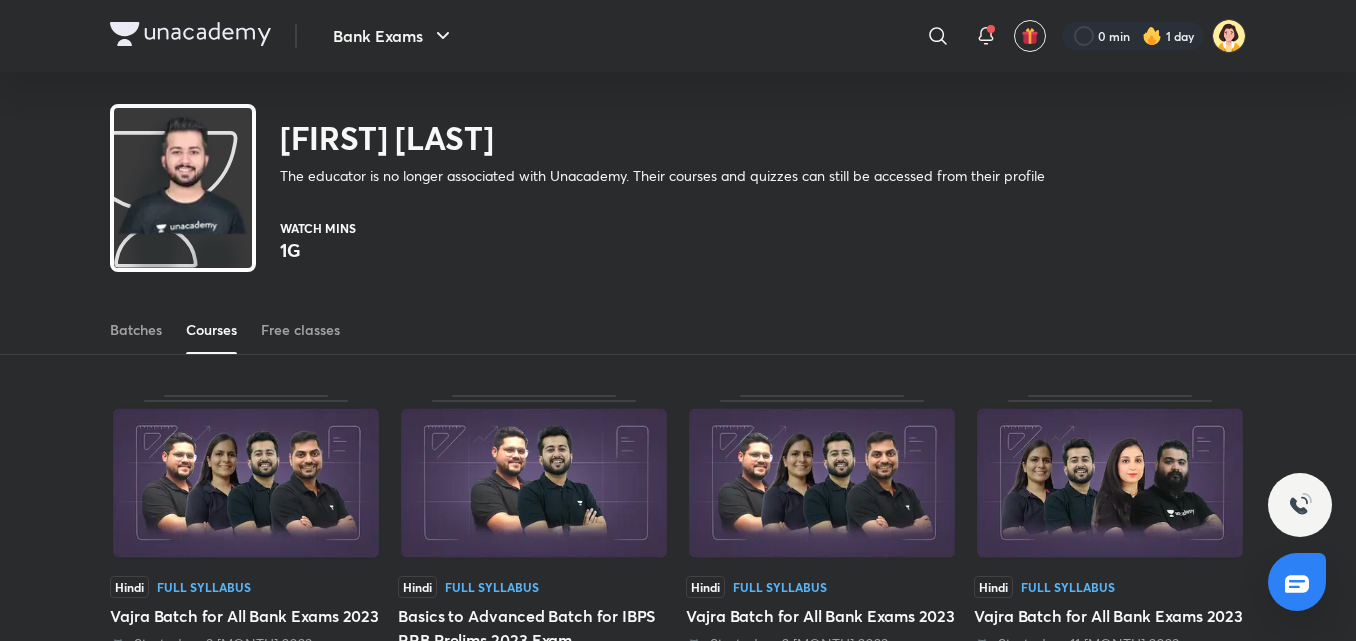 click on "Courses" at bounding box center [211, 330] 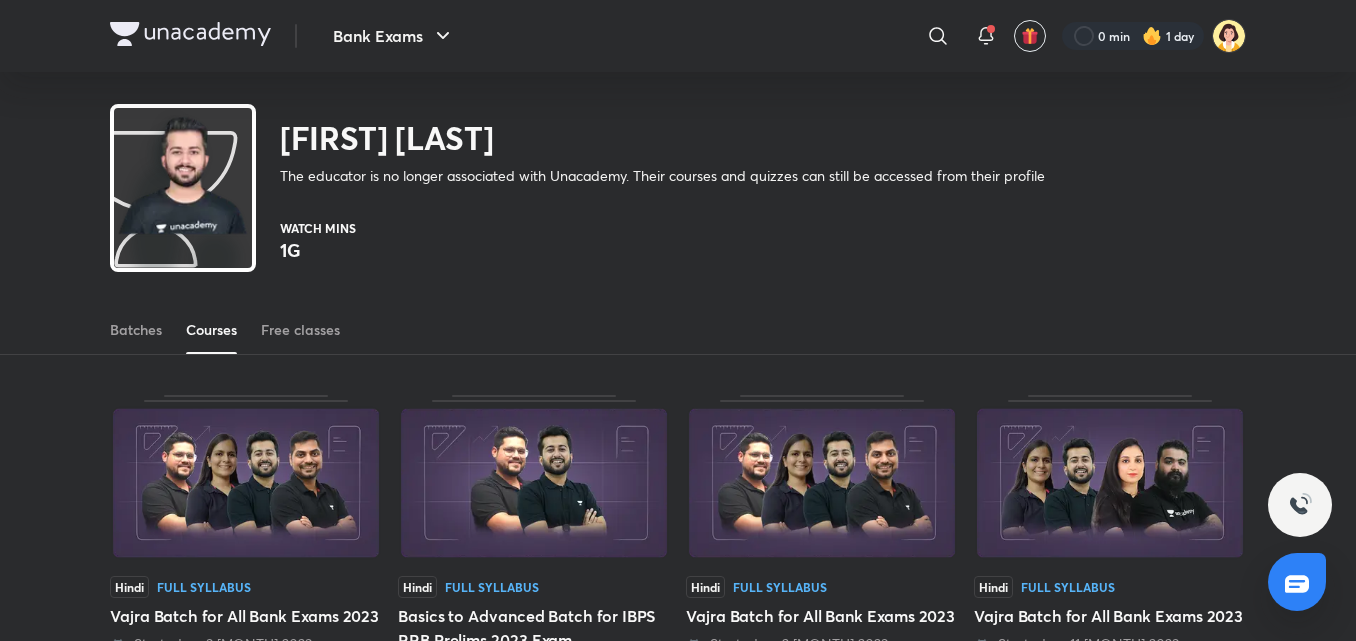 click on "Courses" at bounding box center [211, 330] 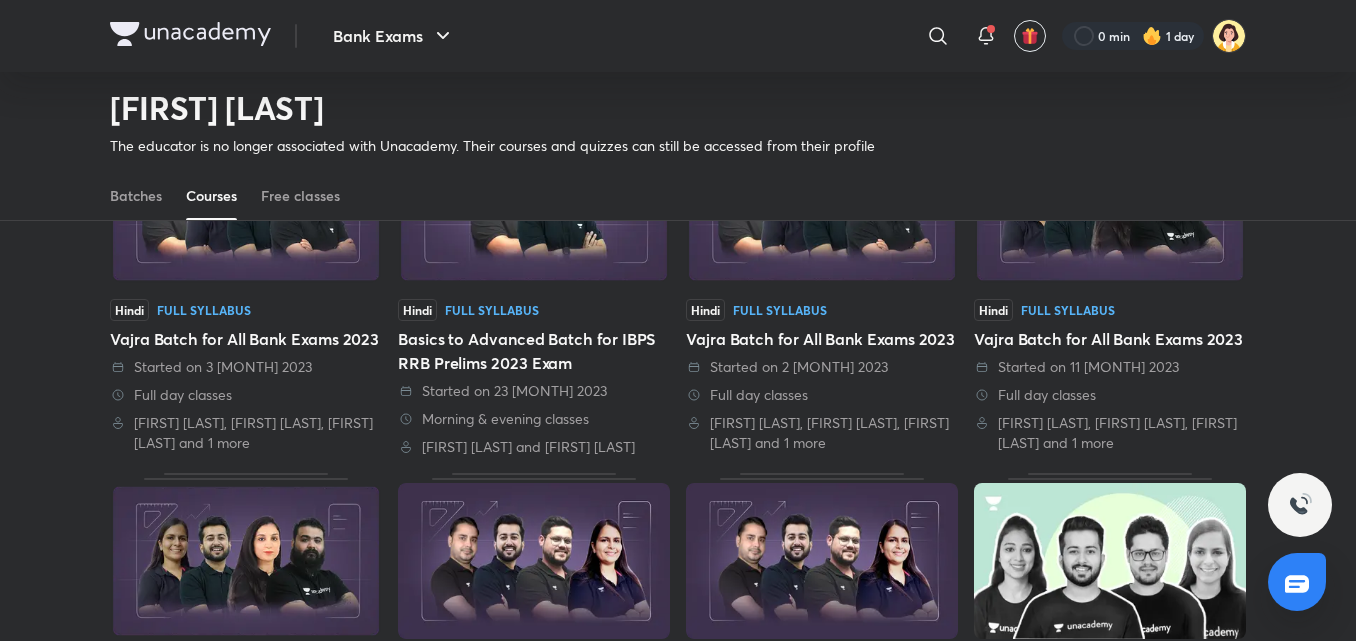 scroll, scrollTop: 0, scrollLeft: 0, axis: both 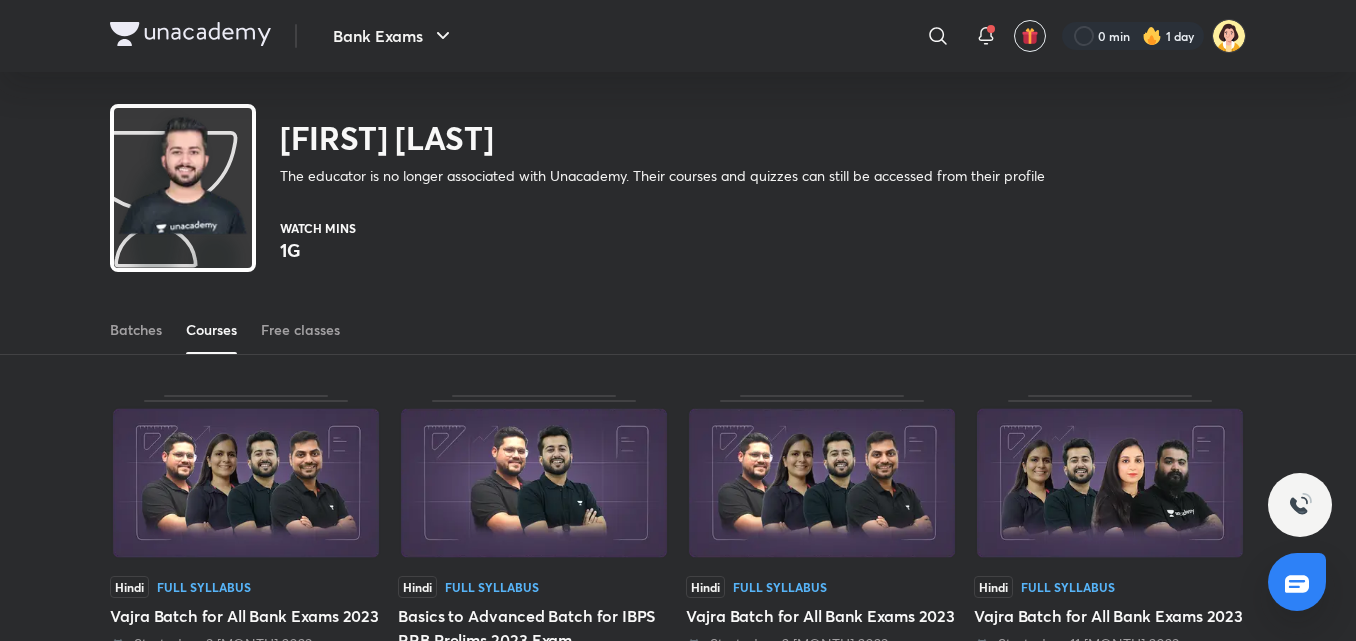 click on "Courses" at bounding box center (211, 330) 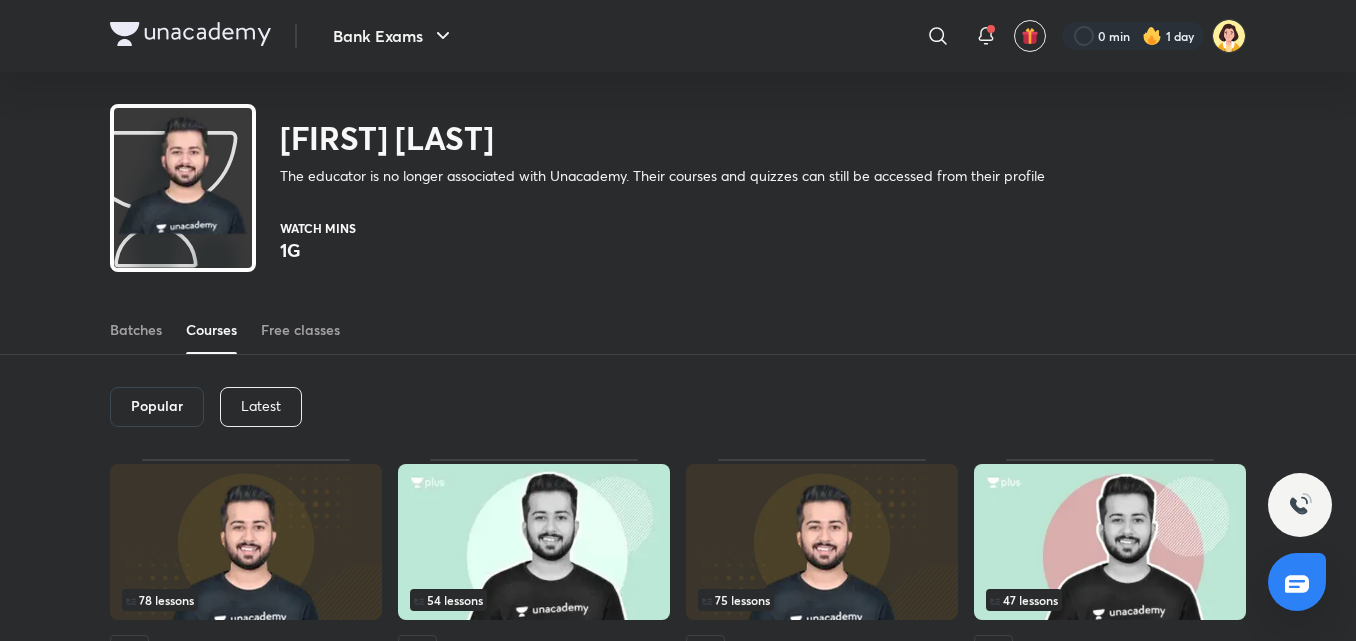 click on "Latest" at bounding box center [261, 406] 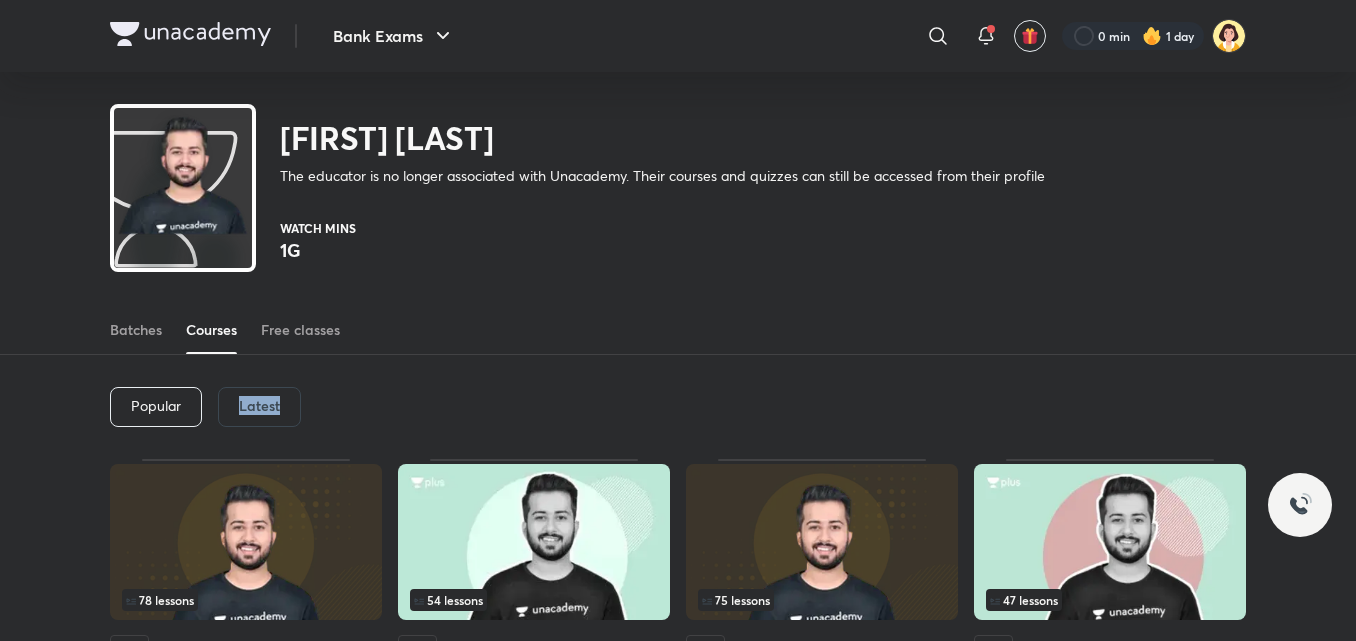 click on "Latest" at bounding box center (259, 406) 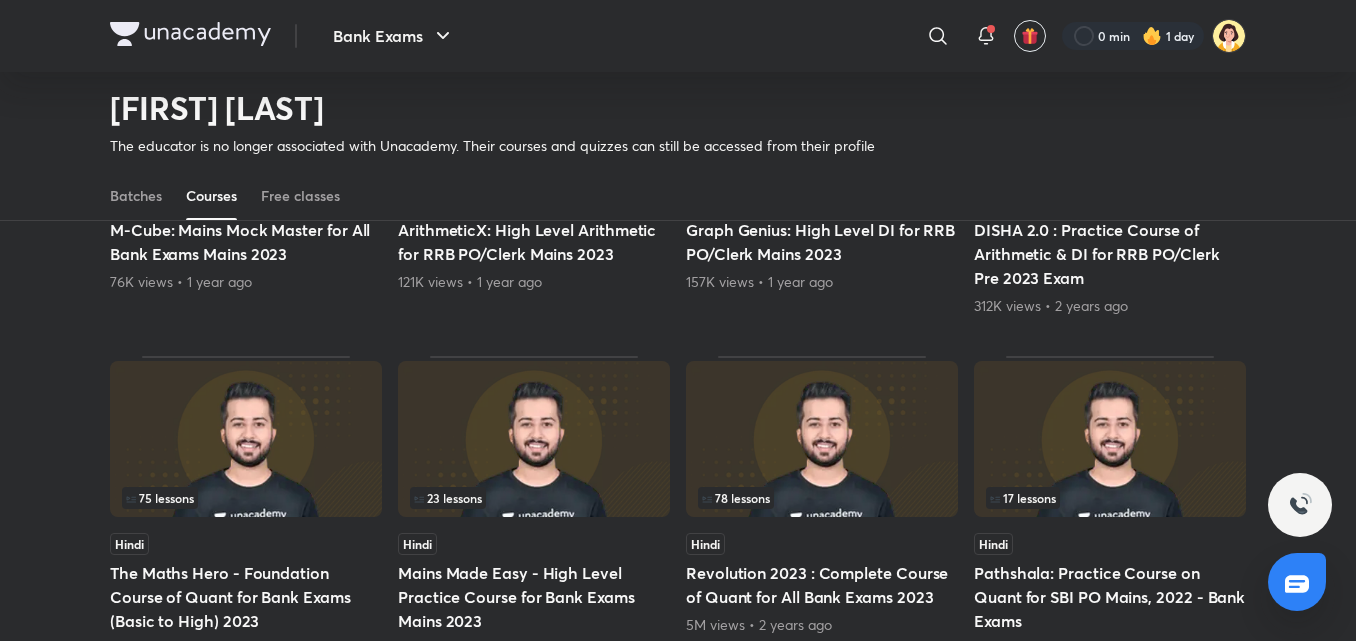 scroll, scrollTop: 401, scrollLeft: 0, axis: vertical 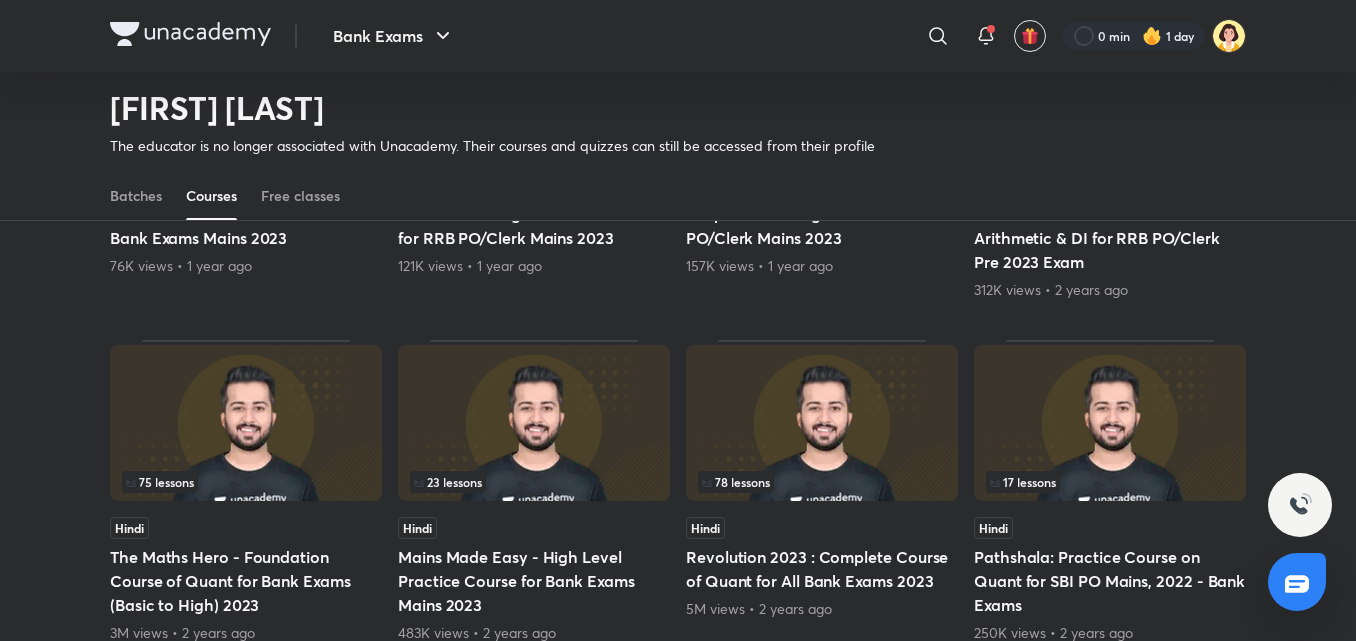 click at bounding box center [246, 423] 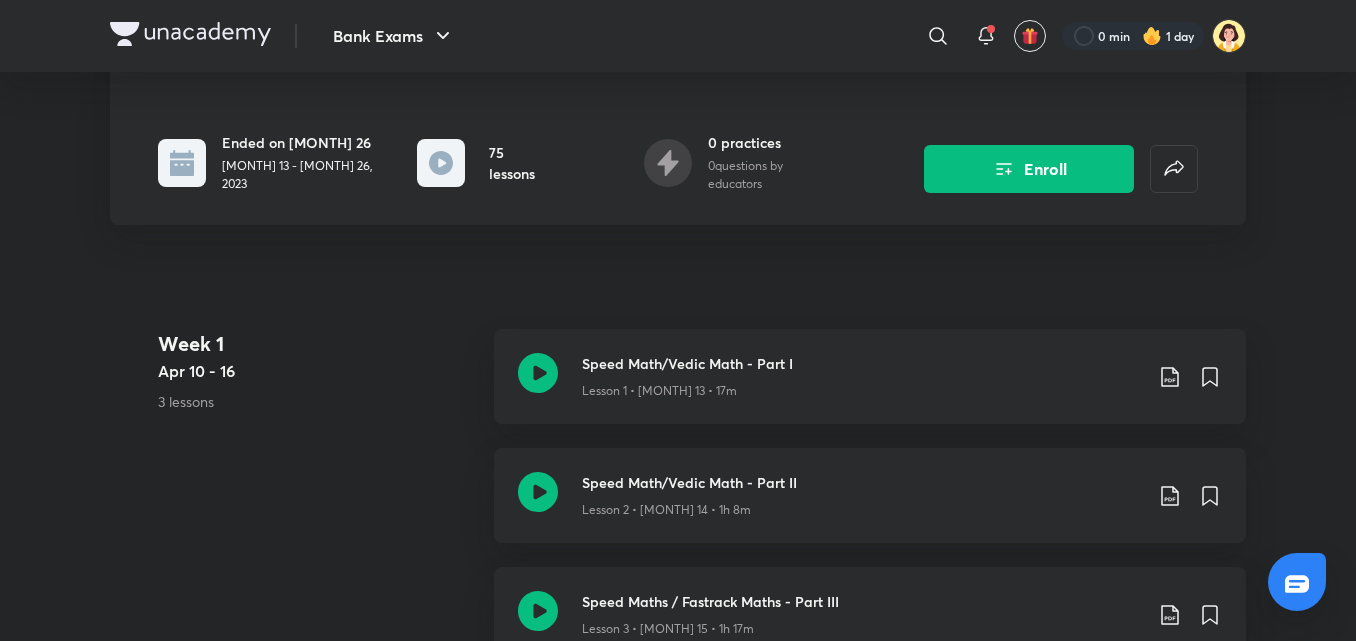 scroll, scrollTop: 0, scrollLeft: 0, axis: both 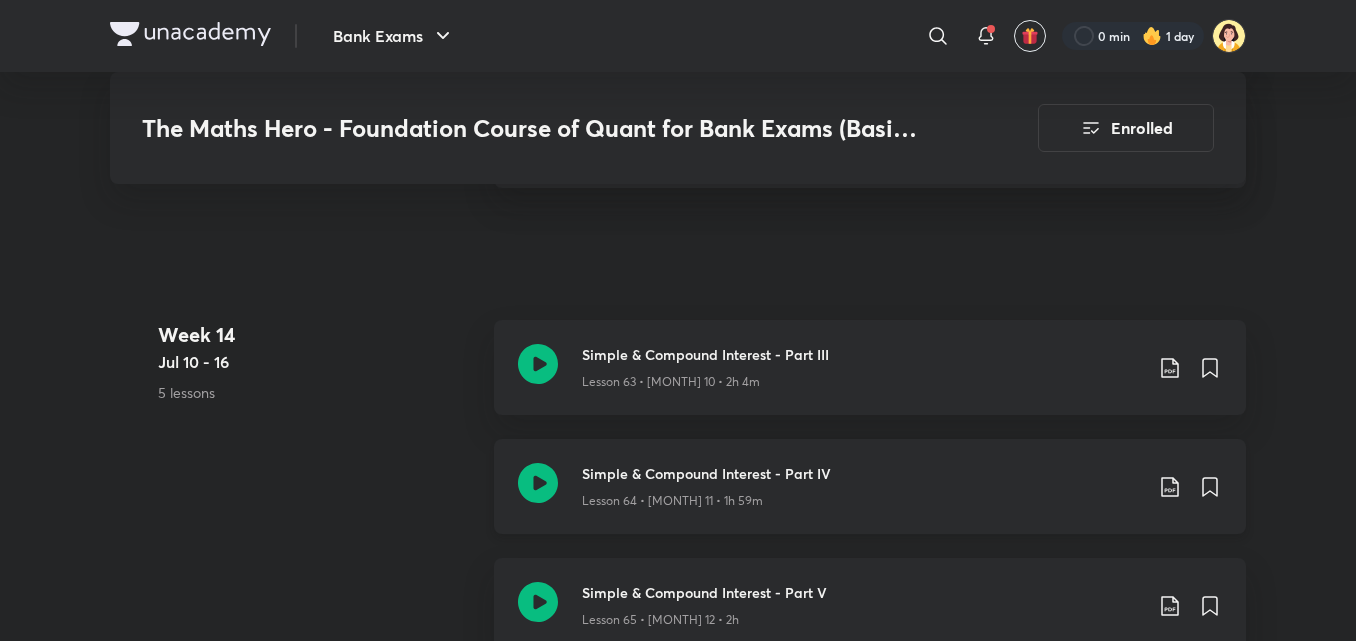 click on "Lesson 64 • [MONTH] 11 • 1h 59m" at bounding box center (862, -8639) 